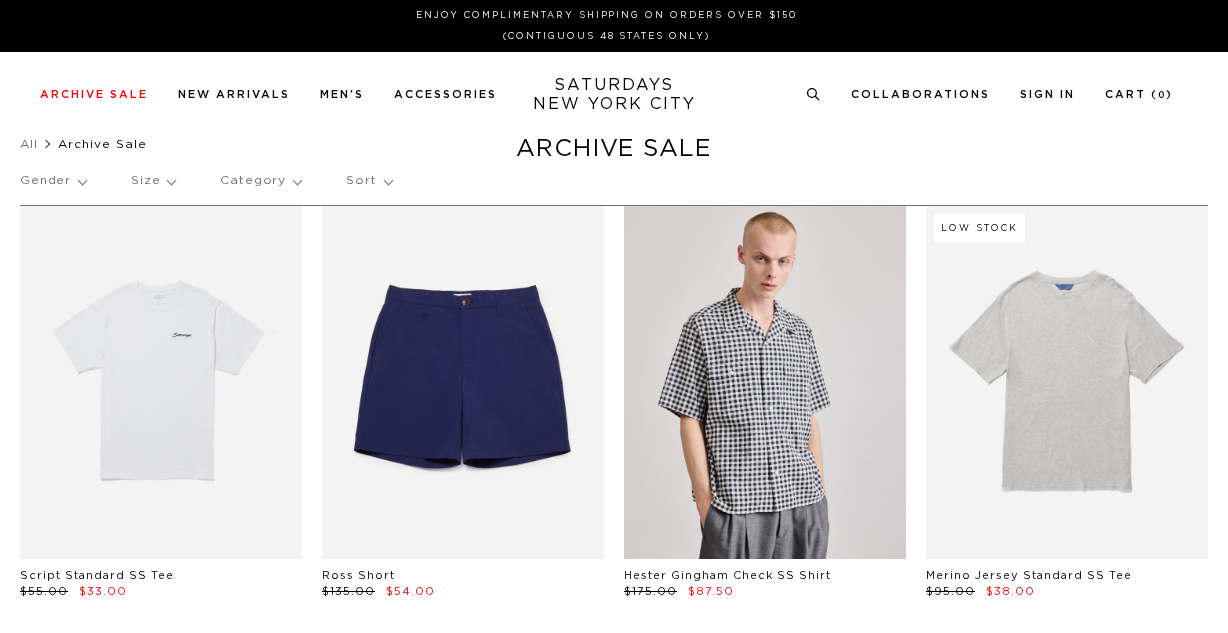 scroll, scrollTop: 0, scrollLeft: 0, axis: both 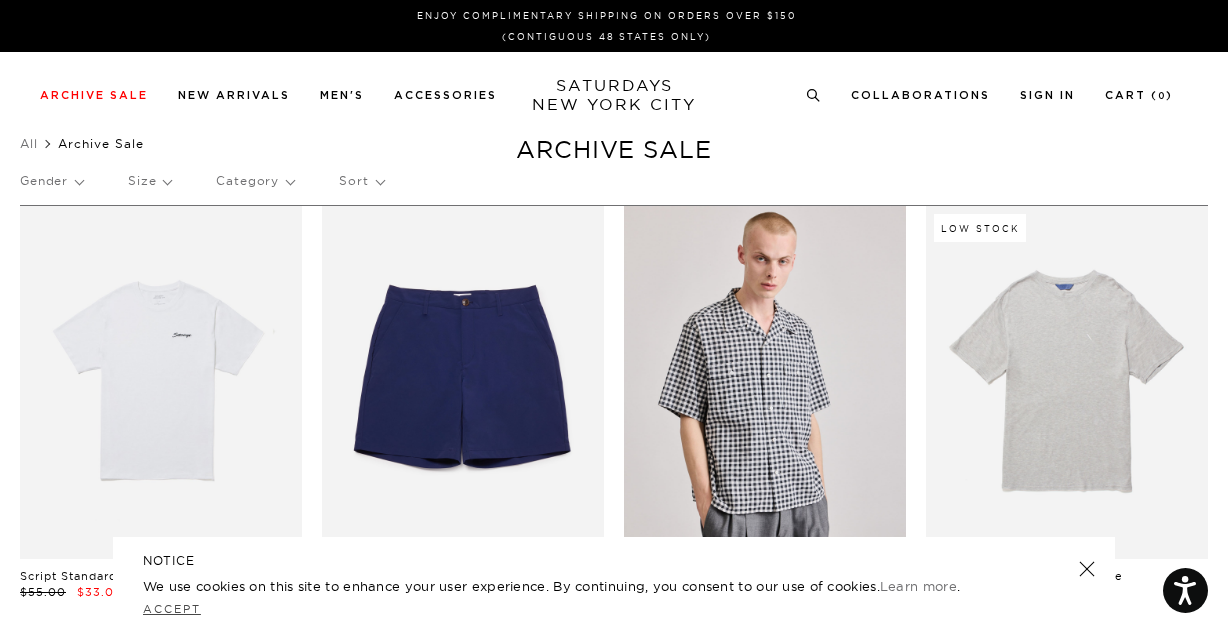 click on "Accept" at bounding box center (172, 609) 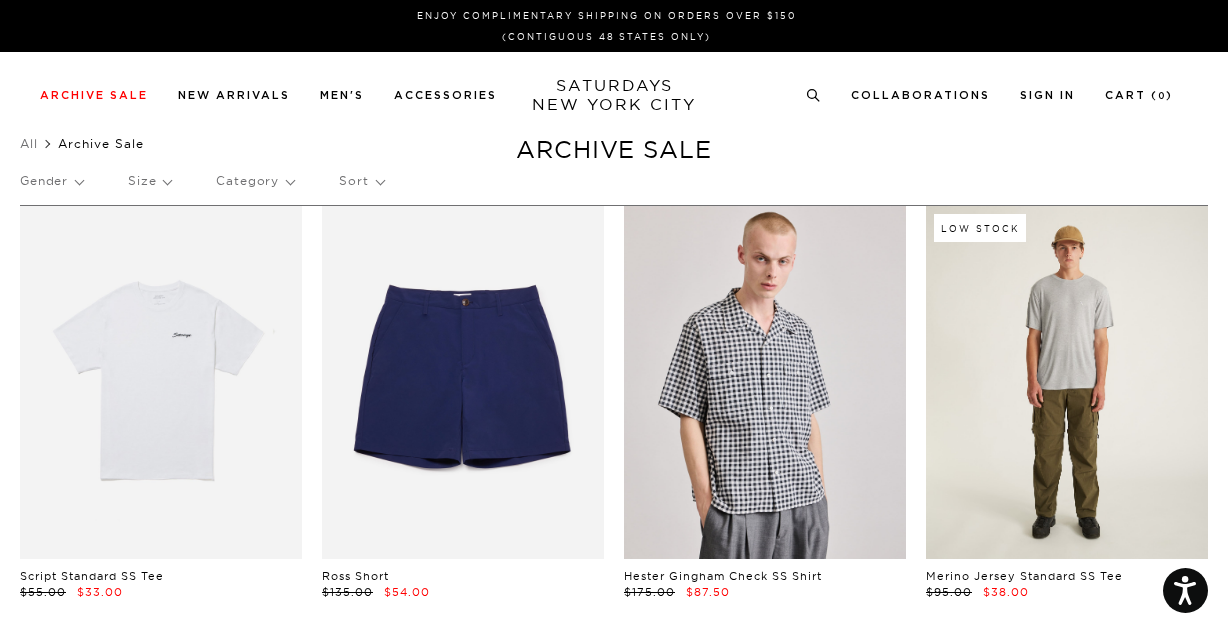 click at bounding box center (1067, 382) 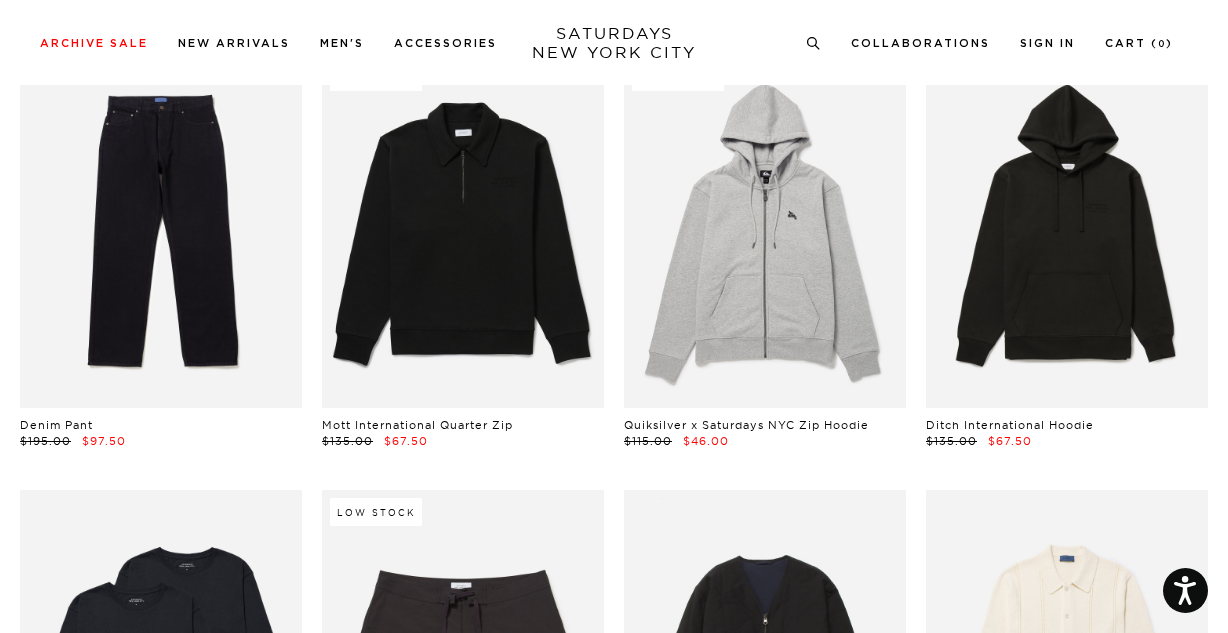 scroll, scrollTop: 18017, scrollLeft: 0, axis: vertical 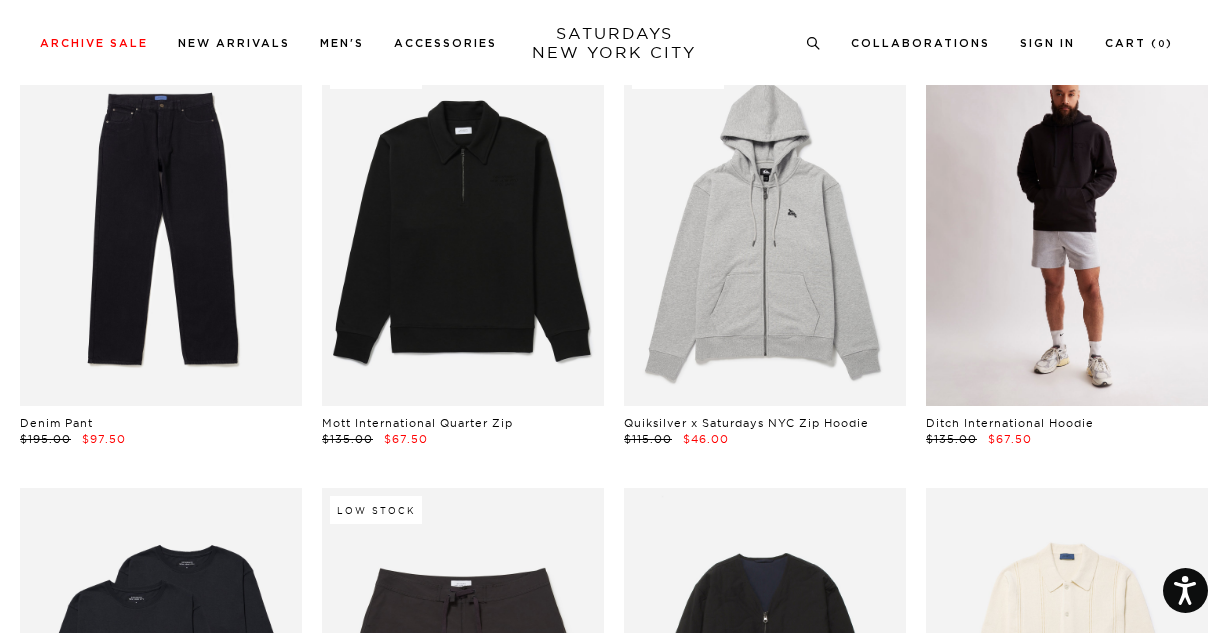 click at bounding box center (1067, 229) 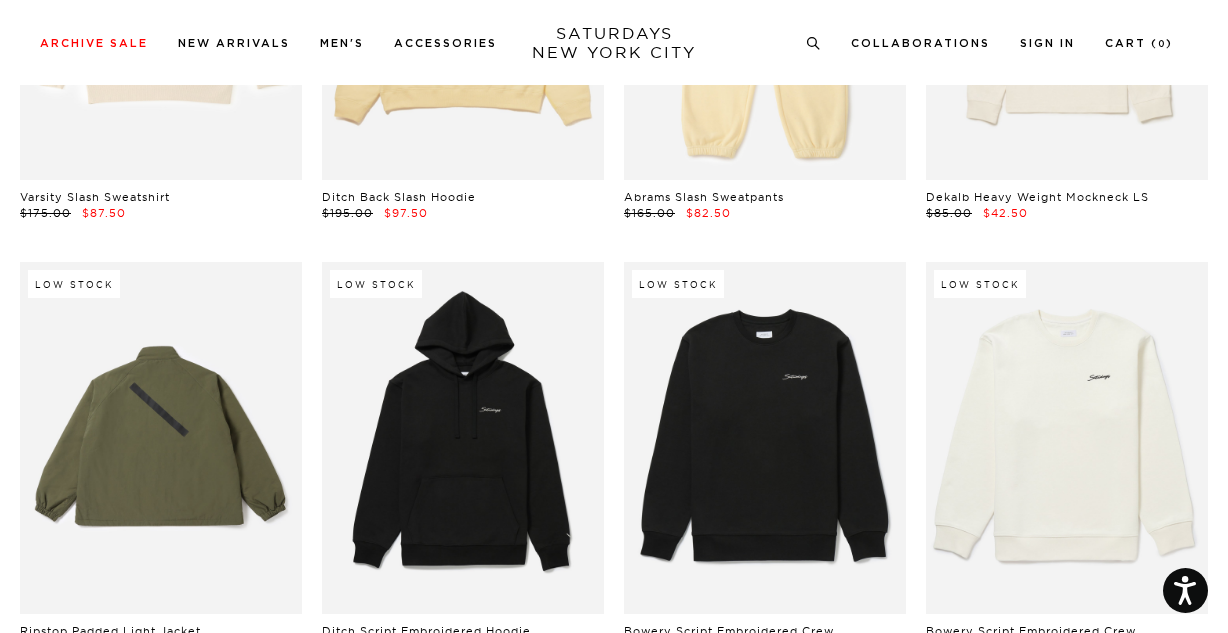 scroll, scrollTop: 19118, scrollLeft: 0, axis: vertical 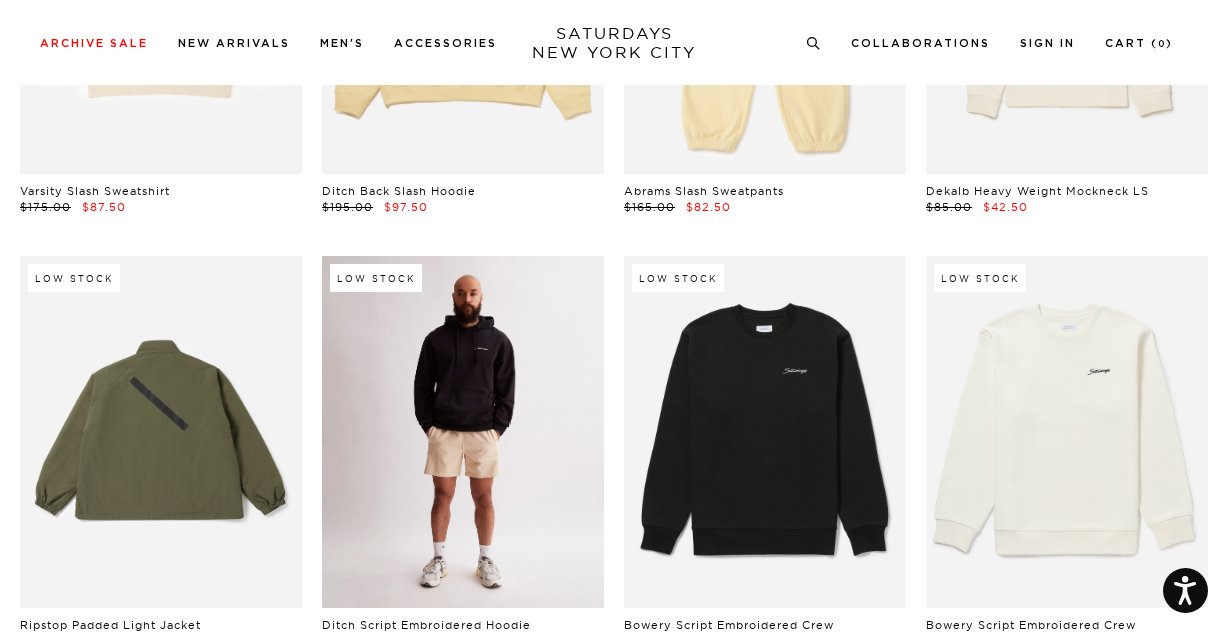 click at bounding box center [463, 432] 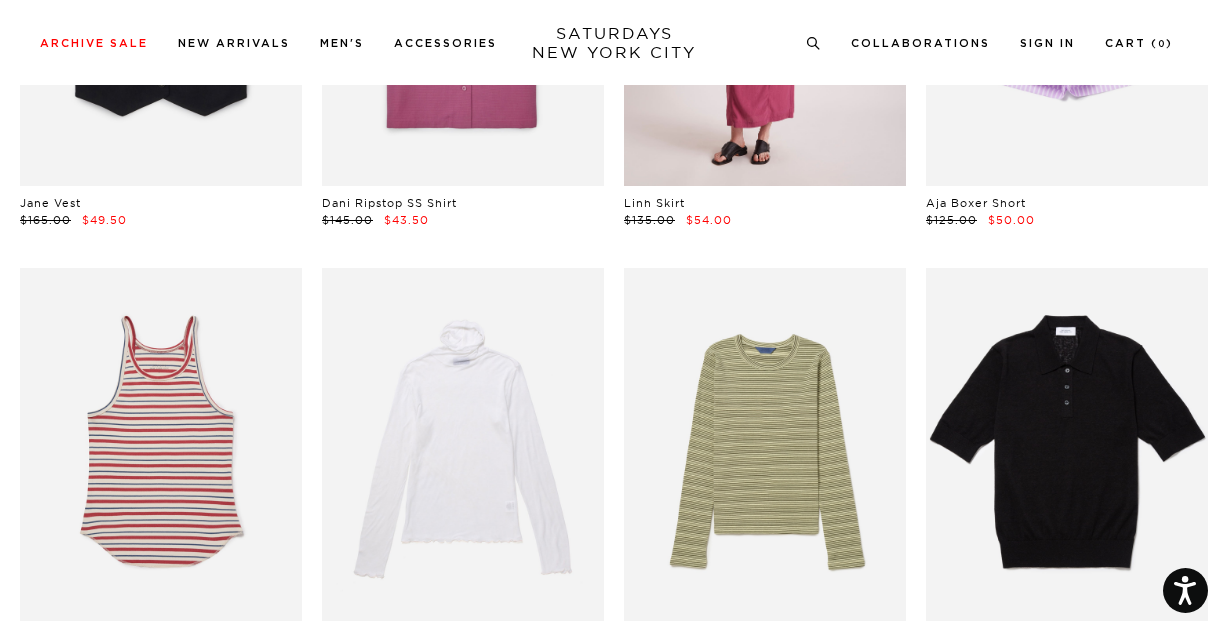 scroll, scrollTop: 40007, scrollLeft: 0, axis: vertical 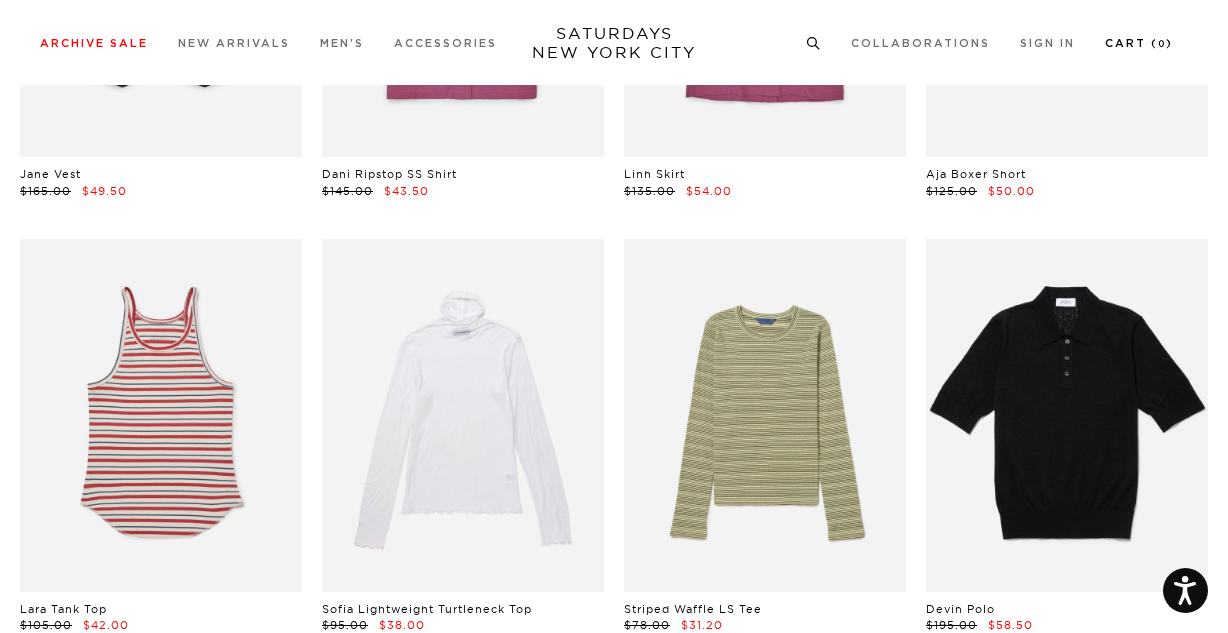 click on "Cart ( 0 )" at bounding box center [1139, 42] 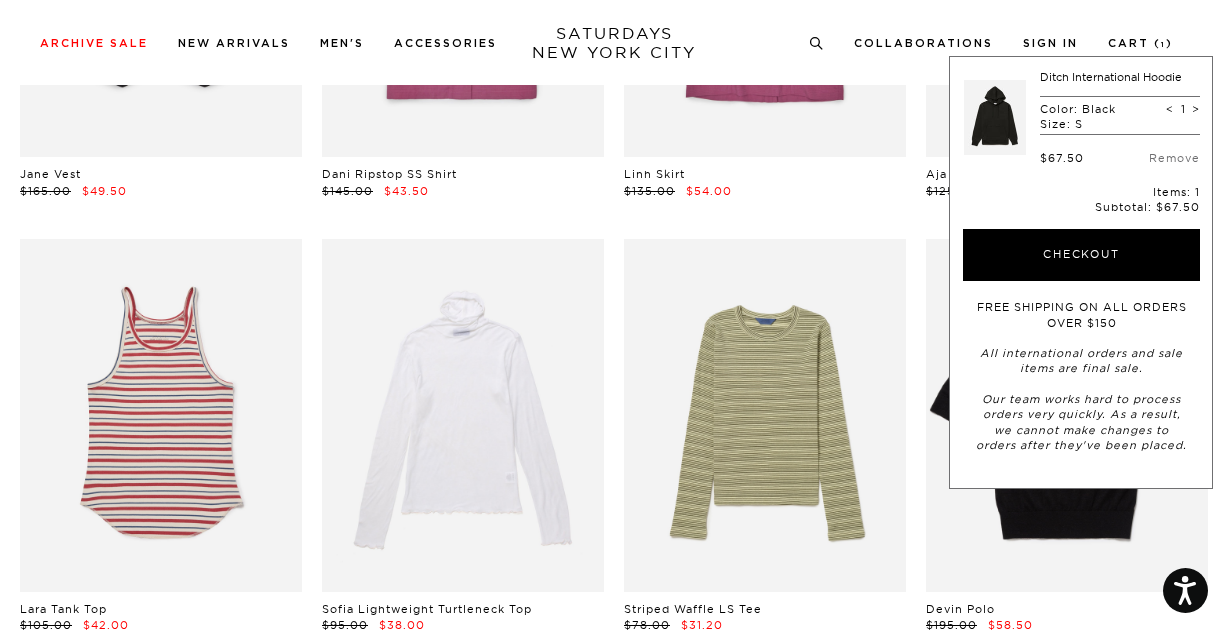 click on "Script Standard SS Tee   $55.00   $33.00                   Ross Short   $135.00   $54.00                   Hester Gingham Check SS Shirt   $175.00   $87.50     Low Stock               Merino Jersey Standard SS Tee   $95.00   $38.00                   Miller Standard SS Tee   $55.00   $33.00                   Balugo Ripstop Cargo Short   $145.00   $87.00                   Canty Cotton Lace SS Shirt   $195.00   $58.50                   Morris Carpenter Pant   $225.00   $112.50                   Script Standard SS Tee   $55.00   $33.00                   York Camp Collar SS Shirt   $155.00   $77.50                   Mario Cut Off Short   $150.00   $90.00                   Miller Standard SS Tee   $55.00   $33.00     Low Stock               SNYC Relaxed Fit SS Tee   $58.00   $29.00                   Balugo Ripstop Cargo Short   $145.00   $87.00     Low Stock               Hester Cuba SS Shirt   $175.00   $87.50                   Logo Sock   $20.00   $10.00                   Gabriel Cotton Lace Tank" at bounding box center [614, -18043] 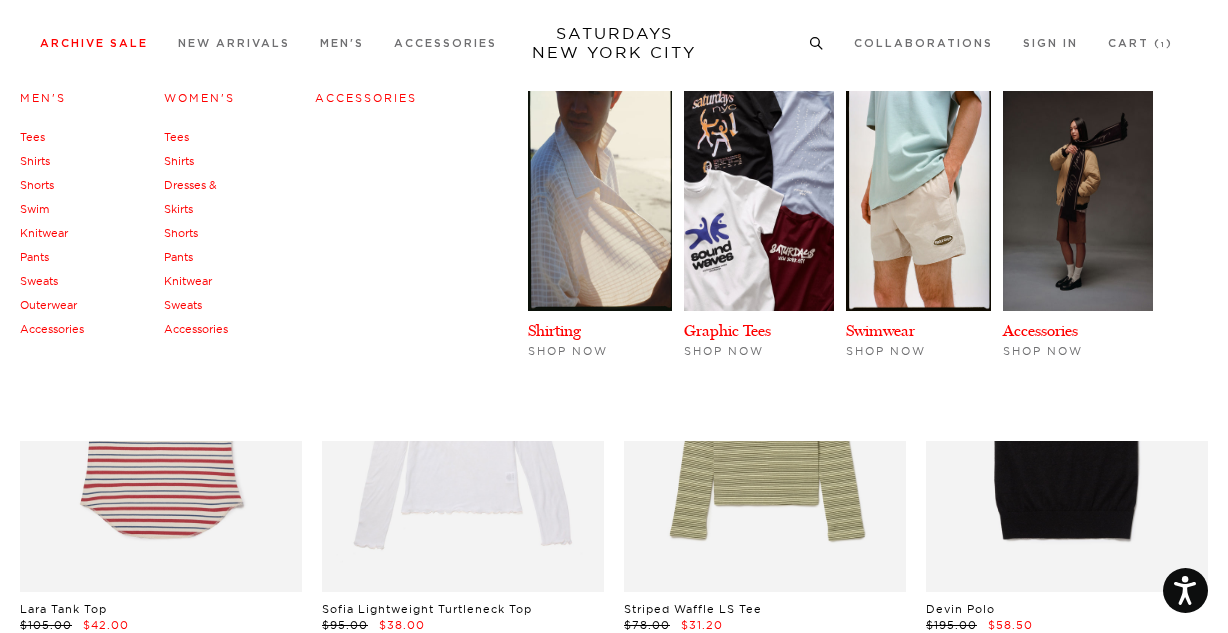 click on "Archive Sale
Men's
Tees
Shirts
Shorts
Swim
Knitwear
Pants
Sweats
Outerwear" at bounding box center [94, 42] 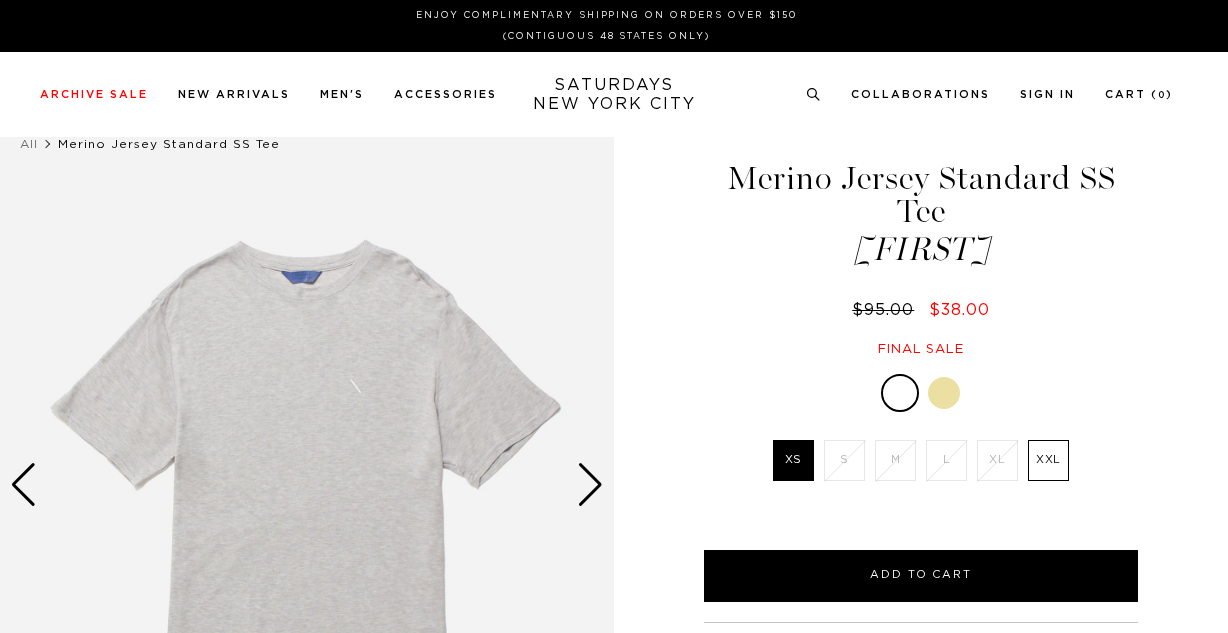 scroll, scrollTop: 0, scrollLeft: 0, axis: both 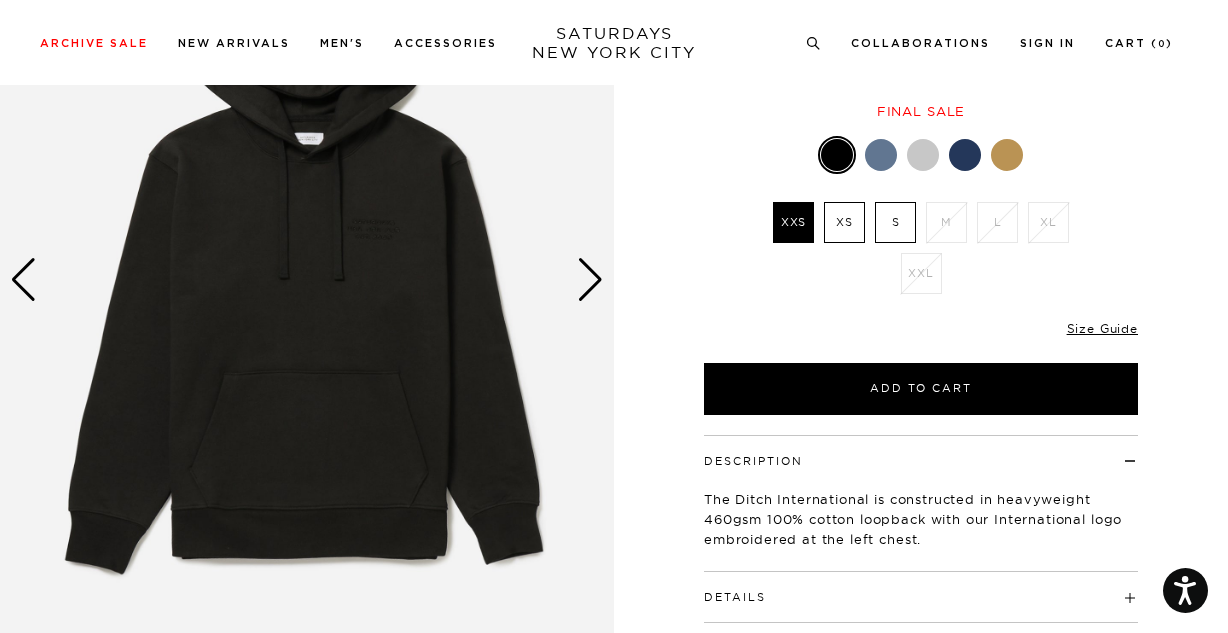 click at bounding box center (590, 280) 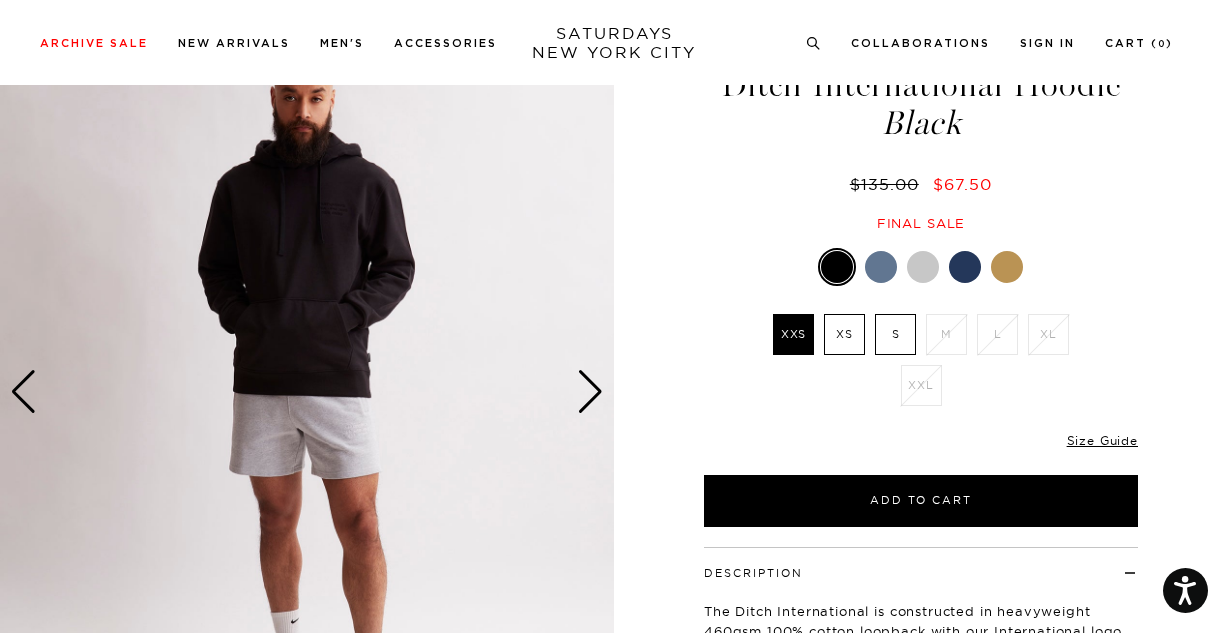 scroll, scrollTop: 76, scrollLeft: 0, axis: vertical 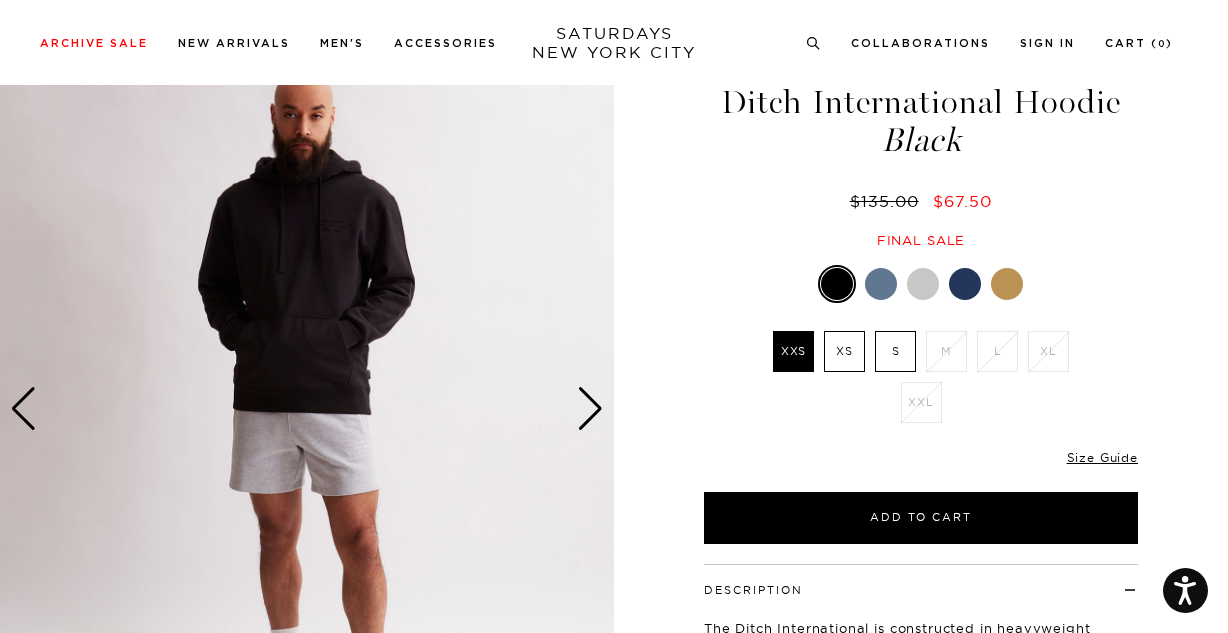 click at bounding box center [590, 409] 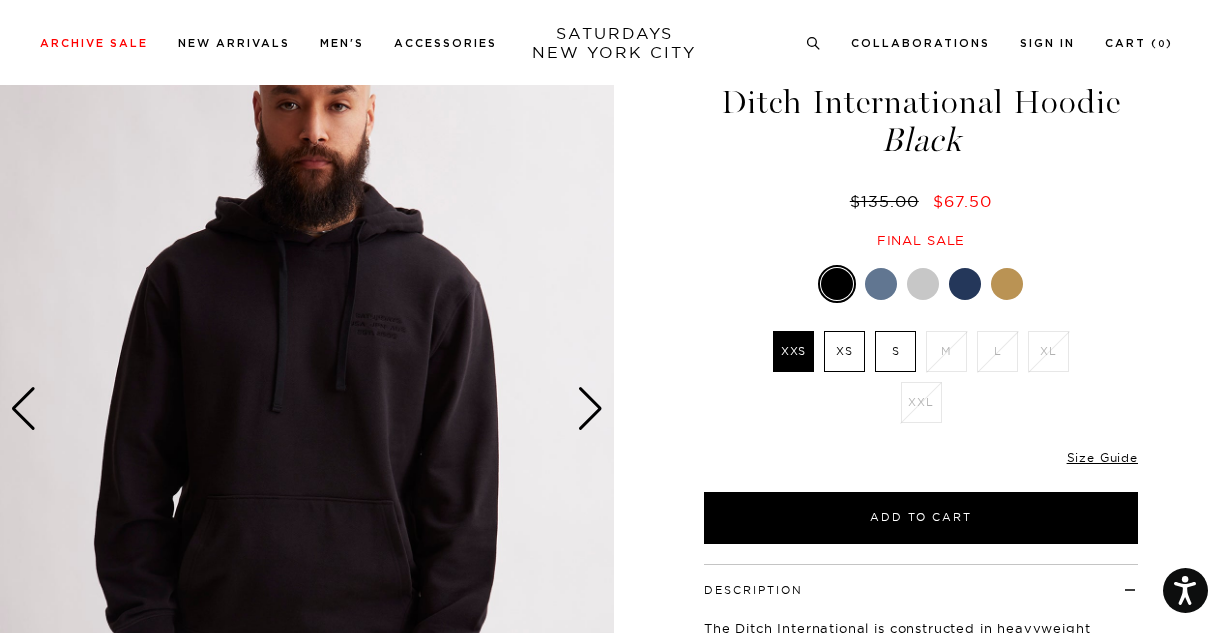 click at bounding box center [590, 409] 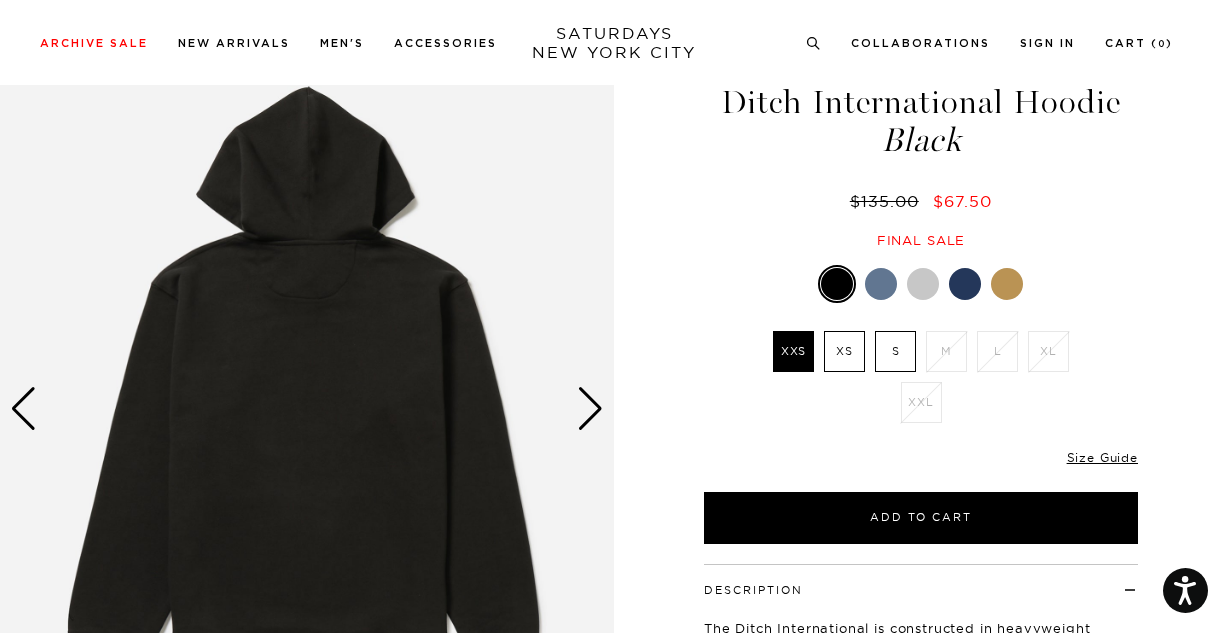 click on "S" at bounding box center (895, 351) 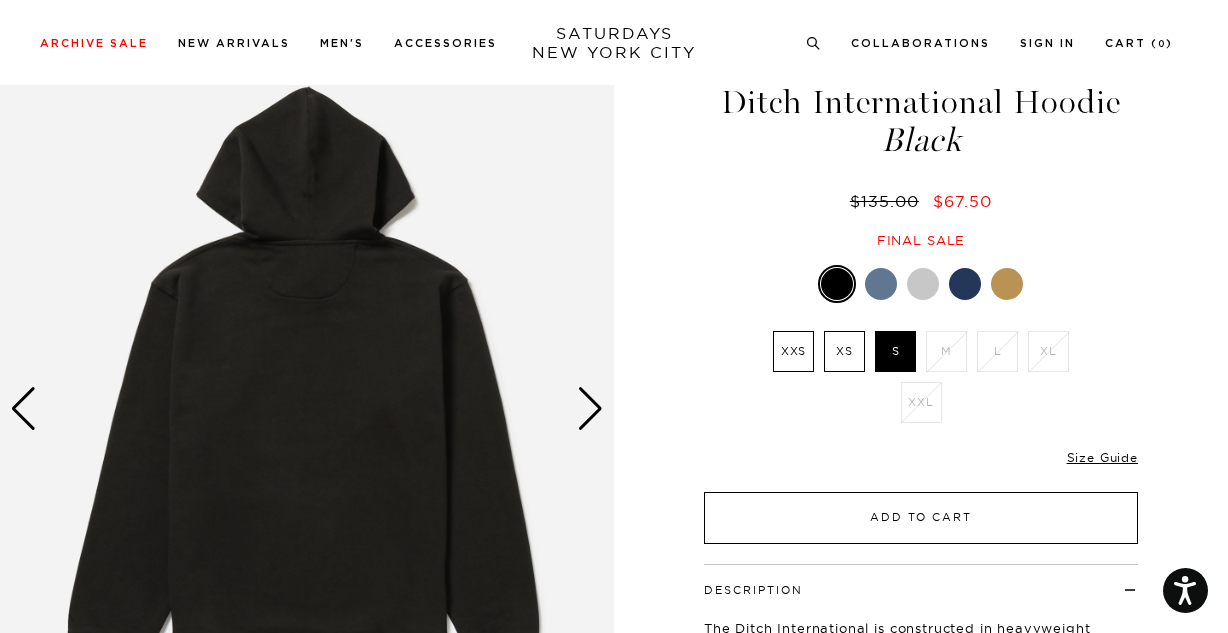 click on "Add to Cart" at bounding box center [921, 518] 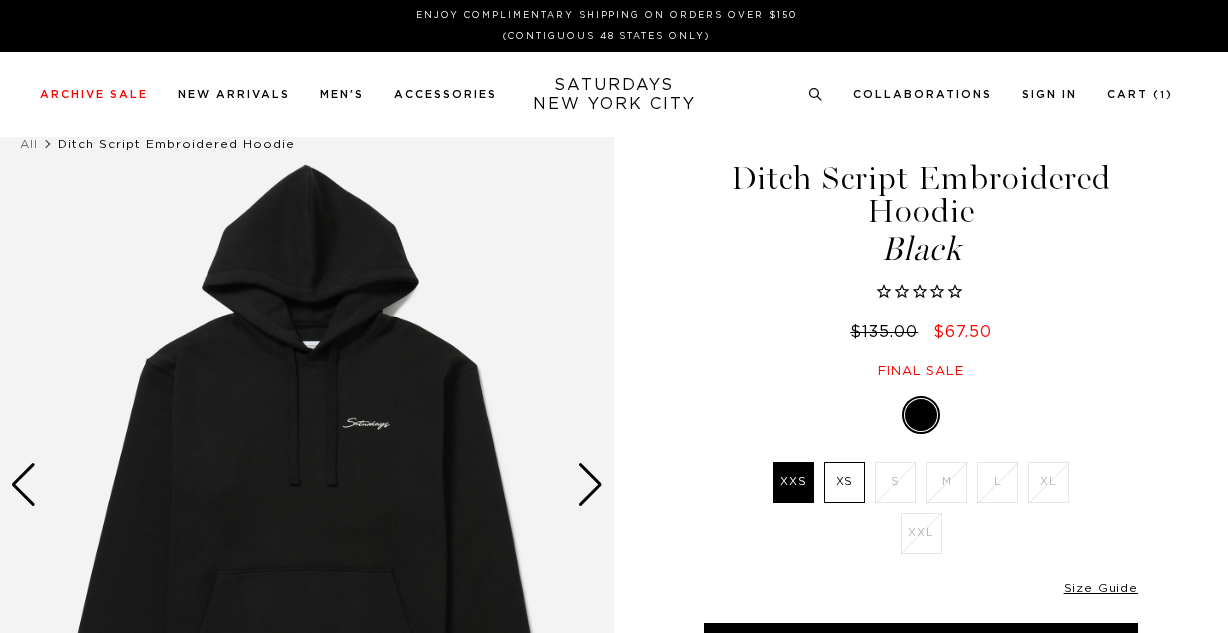 scroll, scrollTop: 0, scrollLeft: 0, axis: both 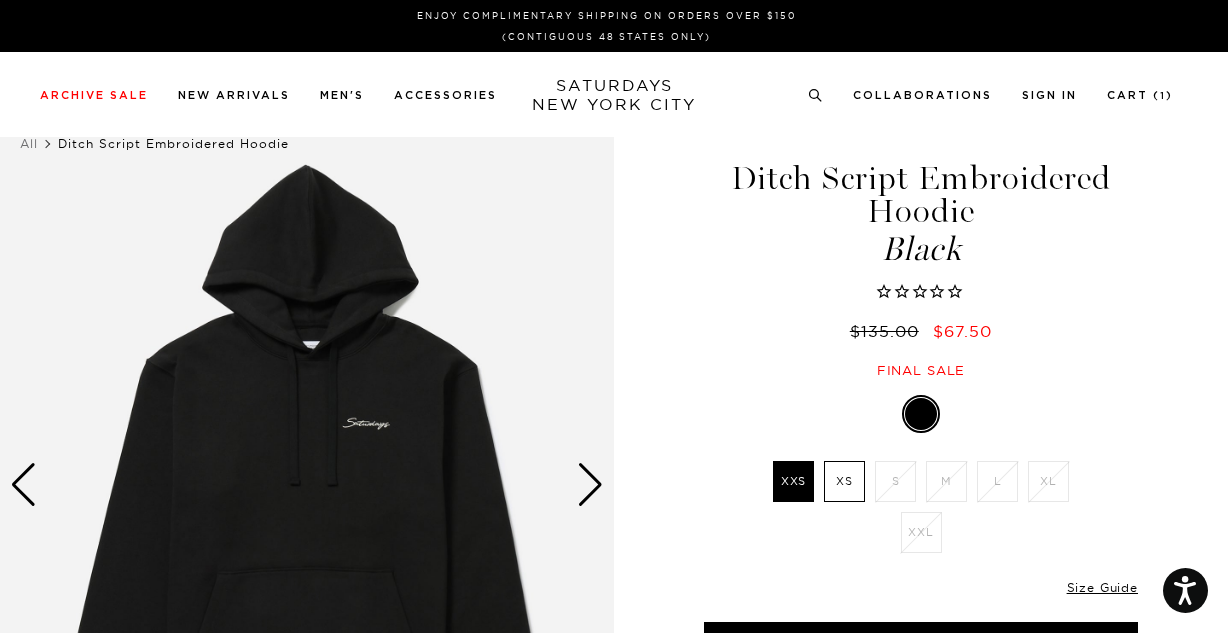 click at bounding box center (590, 485) 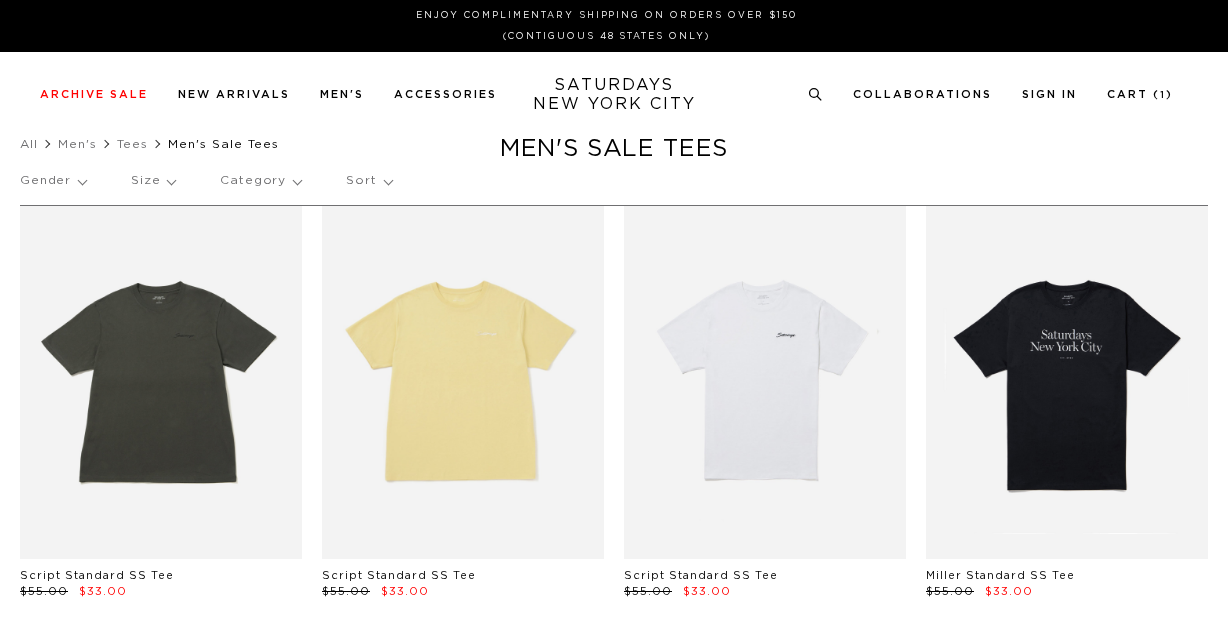 scroll, scrollTop: 0, scrollLeft: 0, axis: both 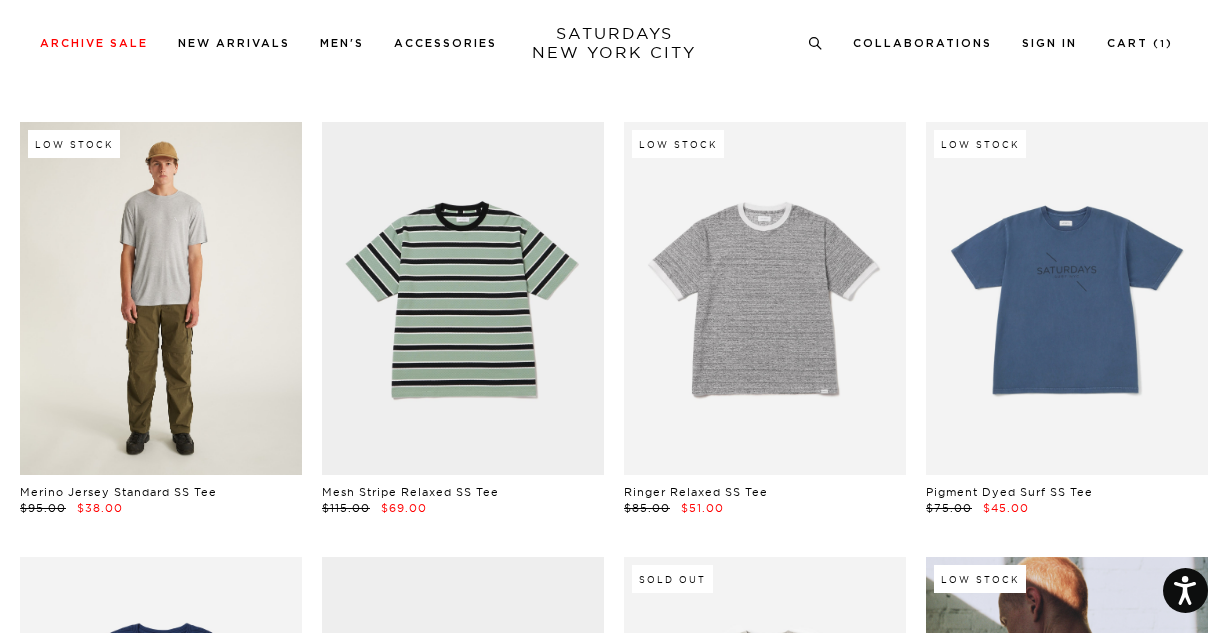 click at bounding box center (161, 298) 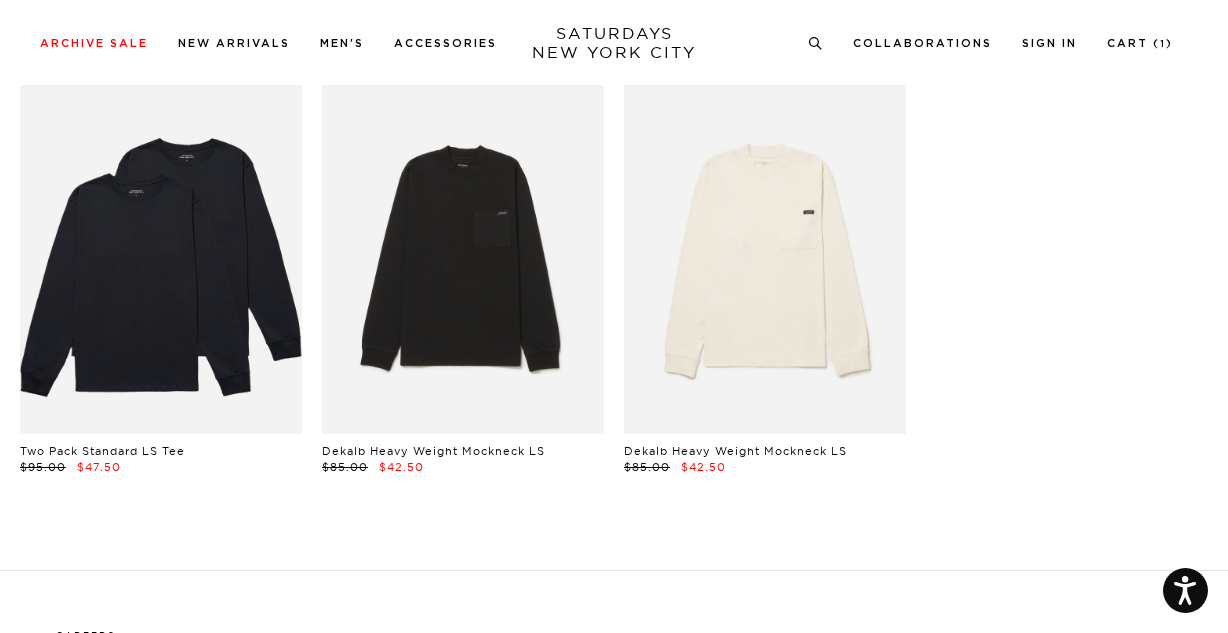 scroll, scrollTop: 6675, scrollLeft: 0, axis: vertical 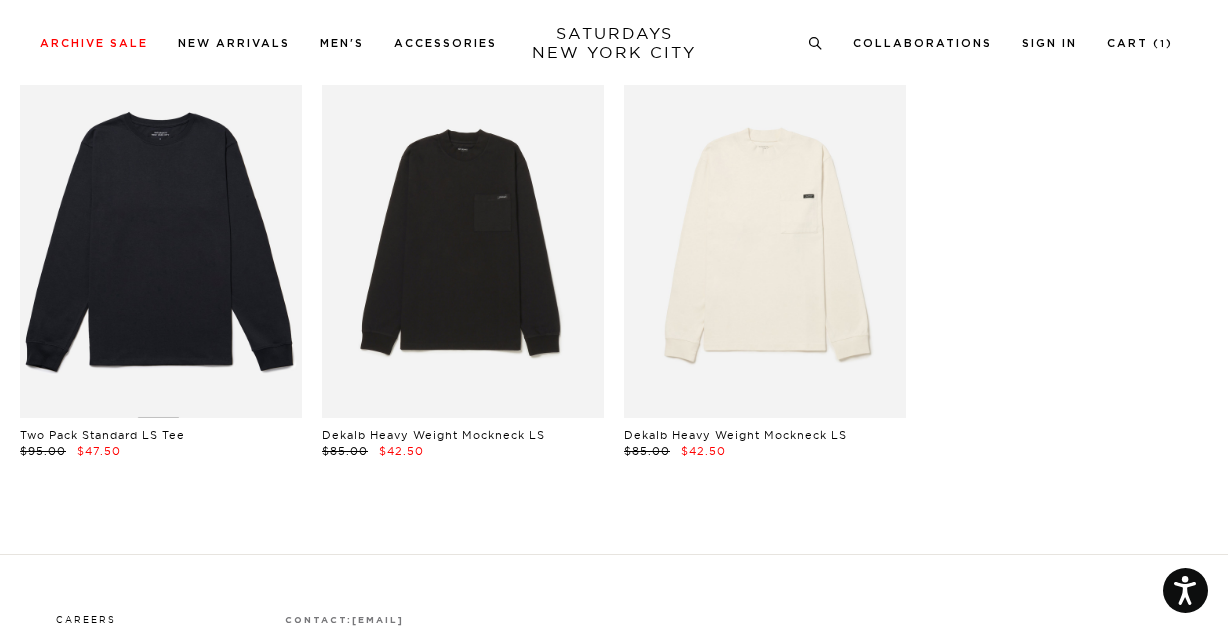 click at bounding box center (161, 241) 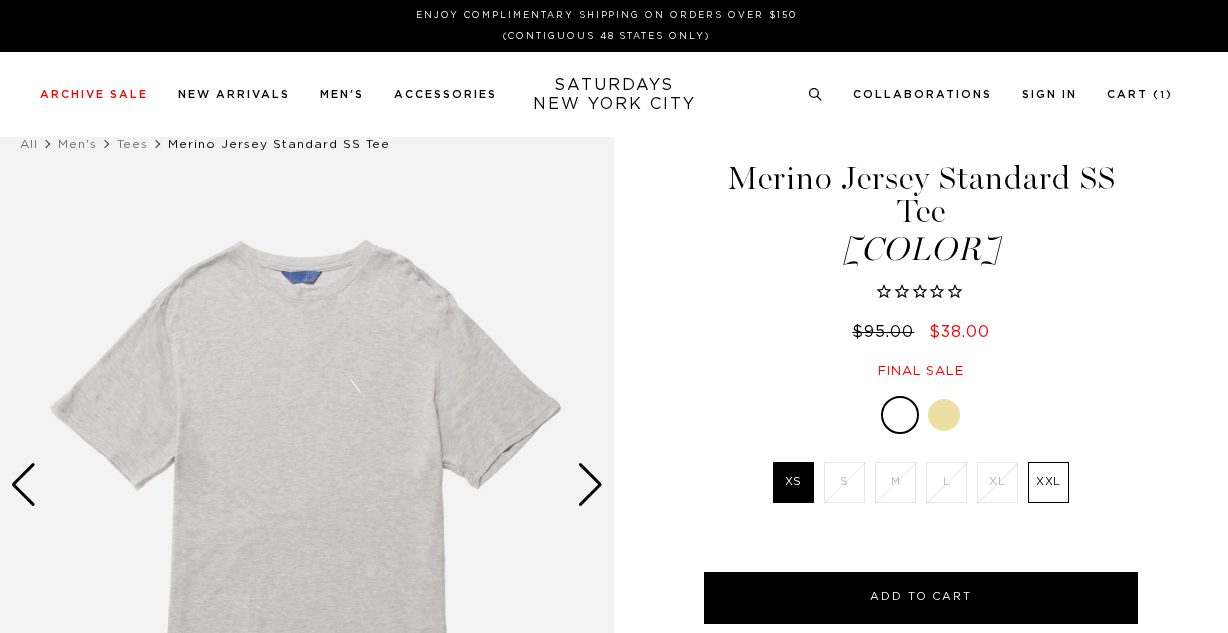 scroll, scrollTop: 0, scrollLeft: 0, axis: both 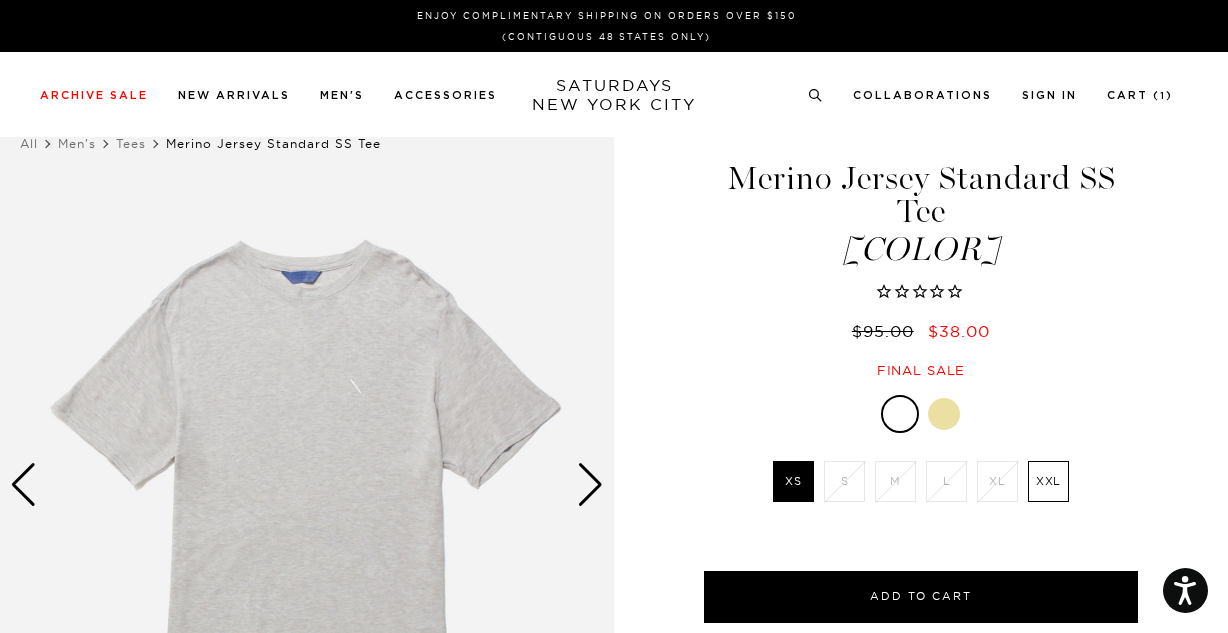 click on "XS" at bounding box center [793, 481] 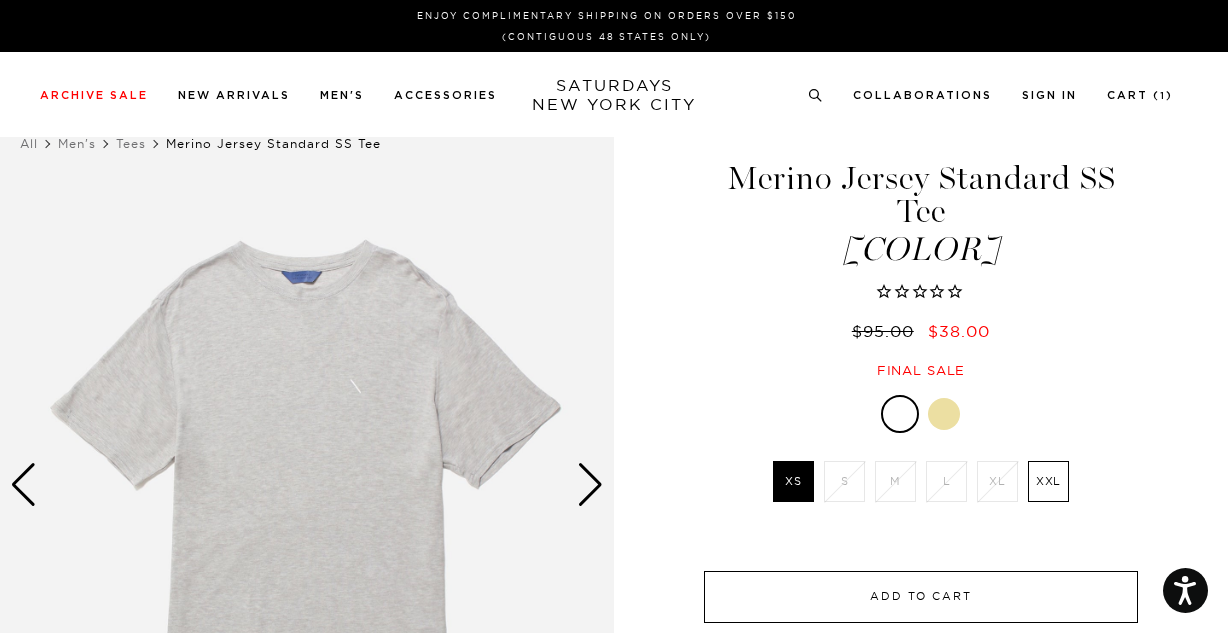click on "Add to Cart" at bounding box center [921, 597] 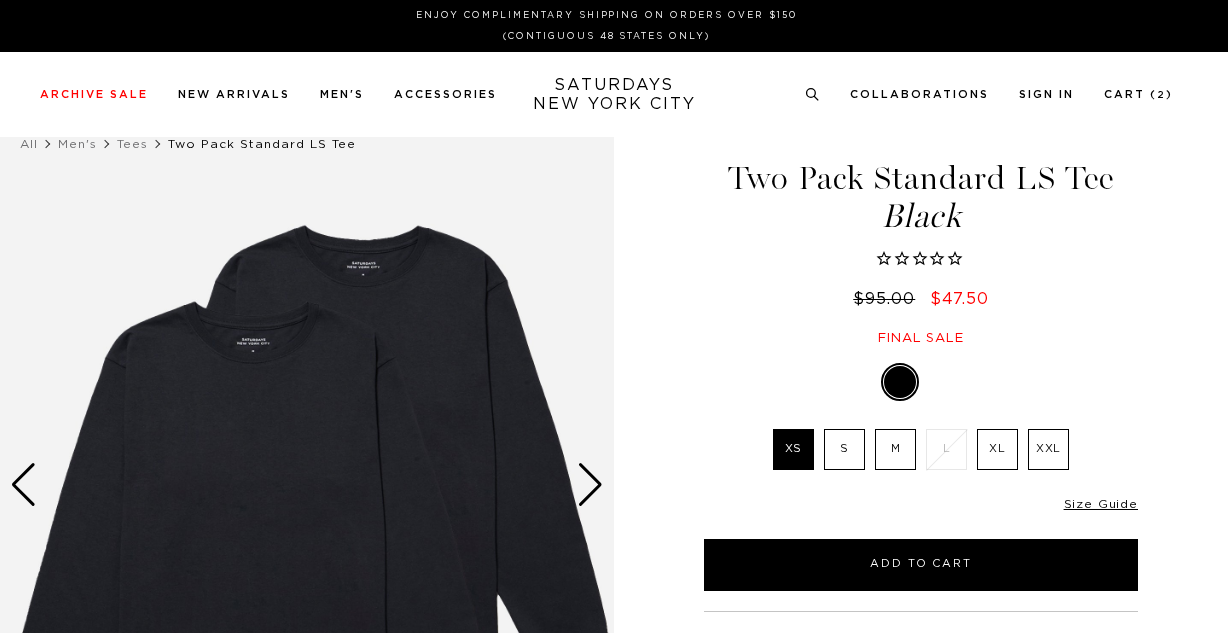 scroll, scrollTop: 0, scrollLeft: 0, axis: both 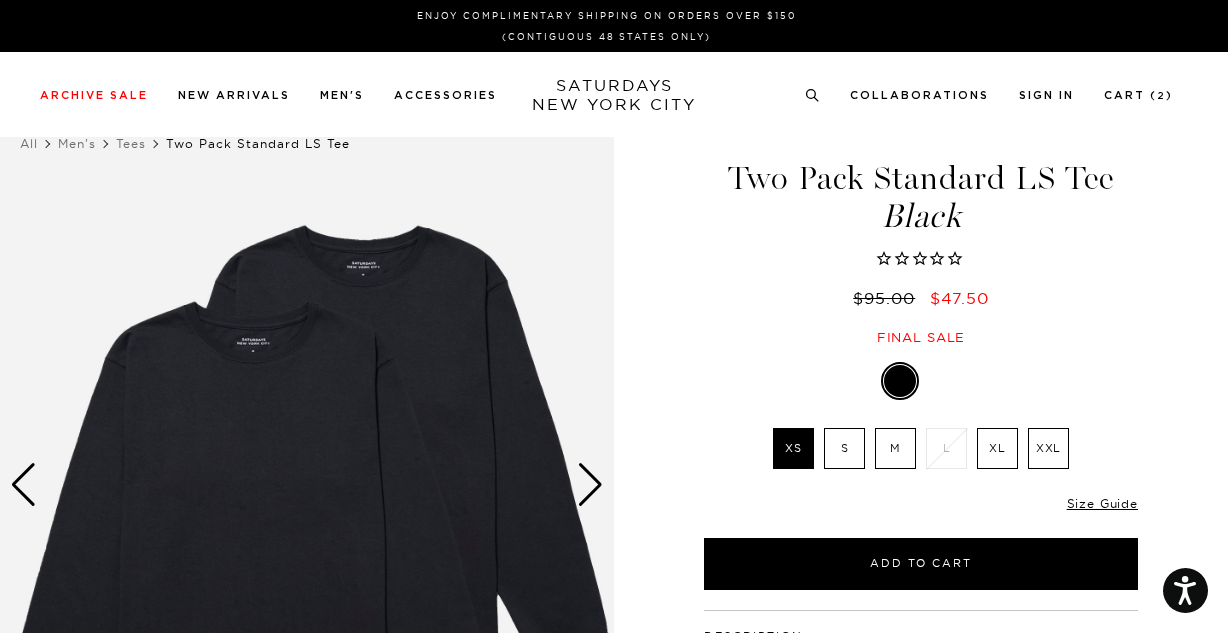 click on "S" at bounding box center [844, 448] 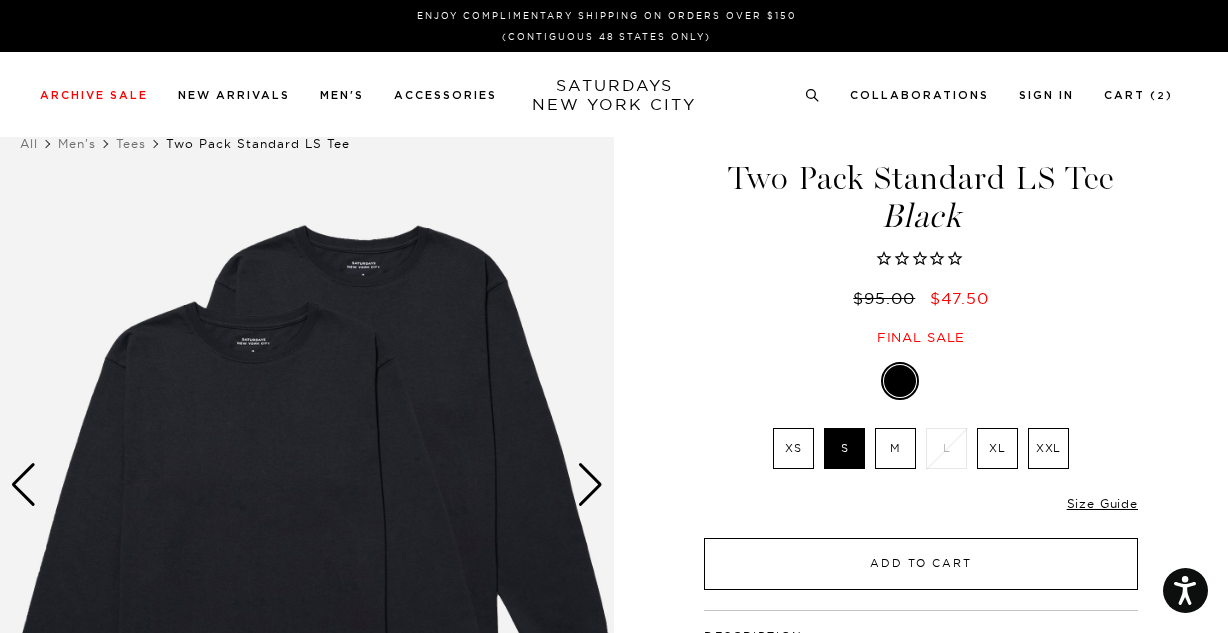 click on "Add to Cart" at bounding box center (921, 564) 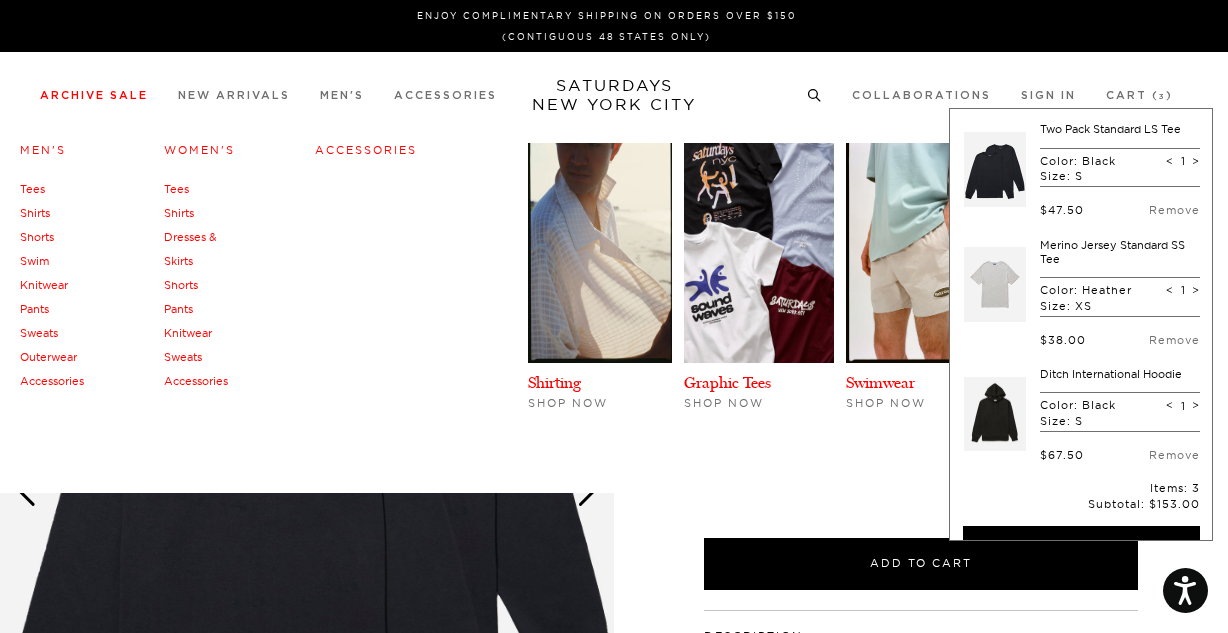 click on "Archive Sale
Men's
Tees
Shirts
Shorts
Swim
Knitwear
Pants
Sweats
Outerwear" at bounding box center (94, 94) 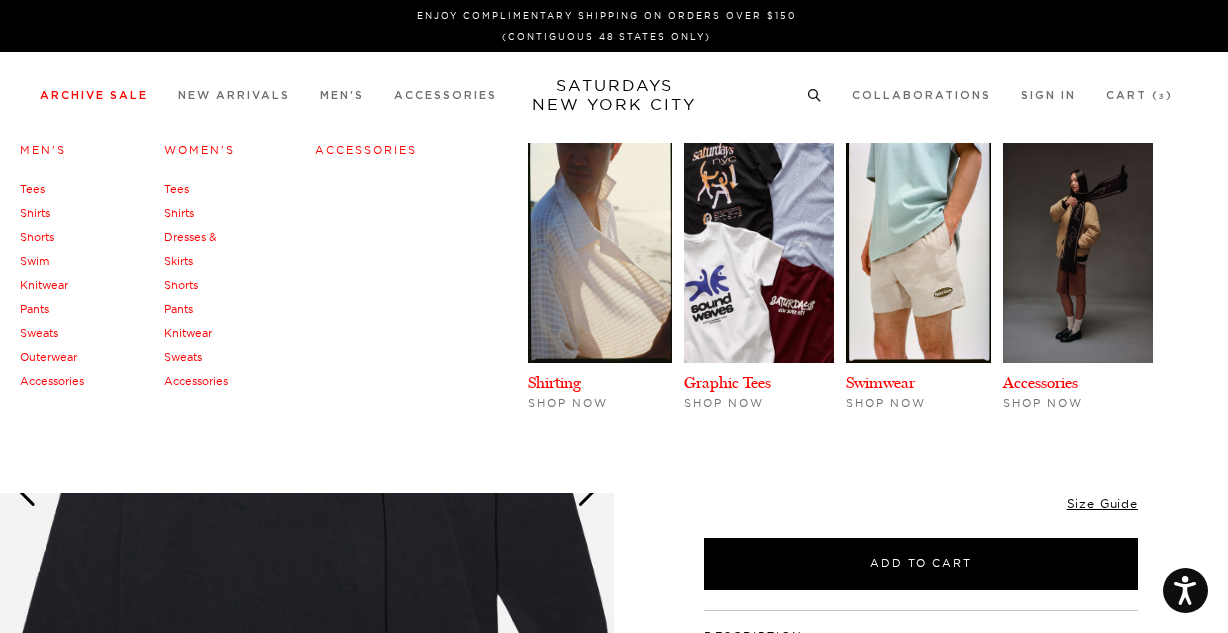 click on "Accessories" at bounding box center [52, 381] 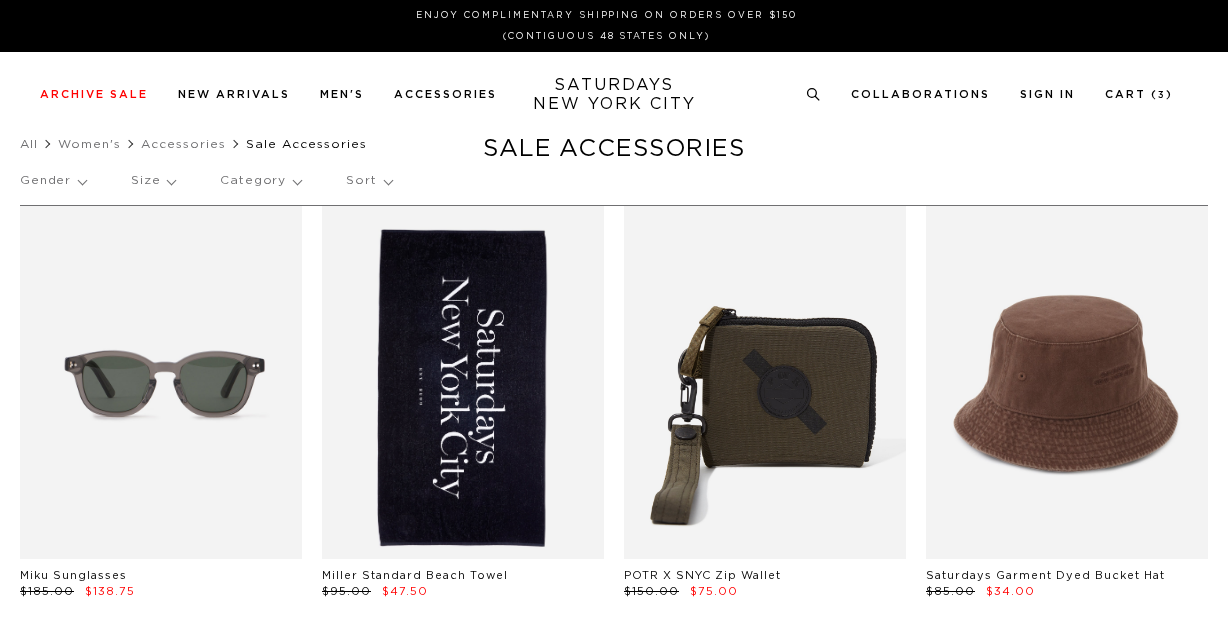 scroll, scrollTop: 0, scrollLeft: 0, axis: both 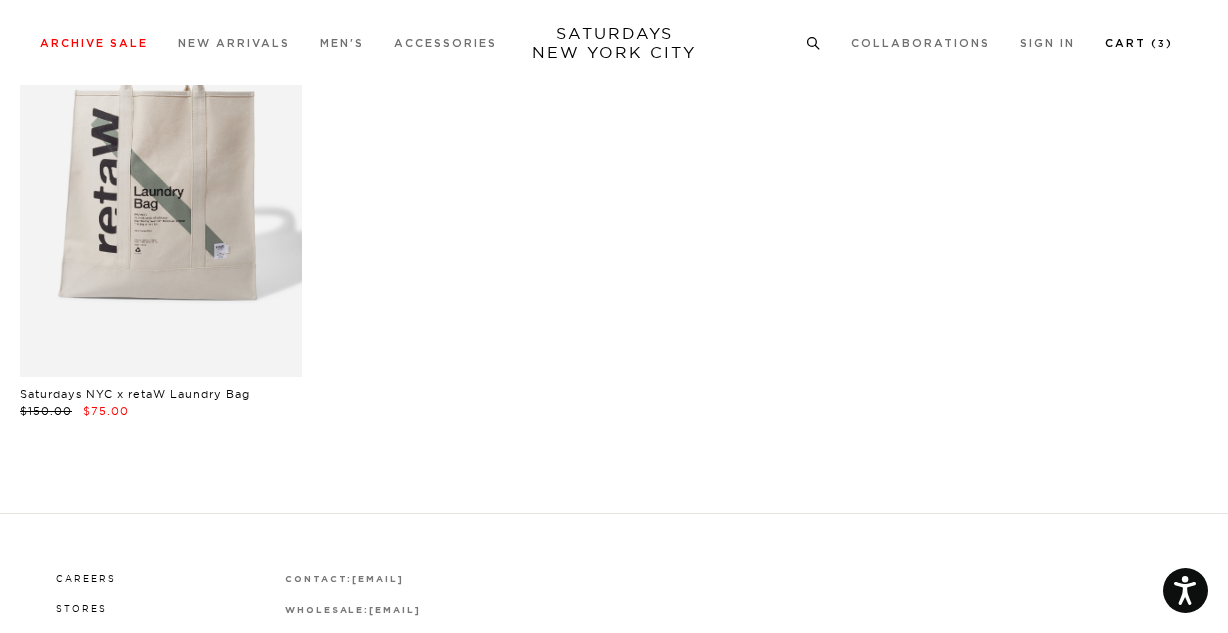 click on "Cart ( 3 )" at bounding box center [1139, 42] 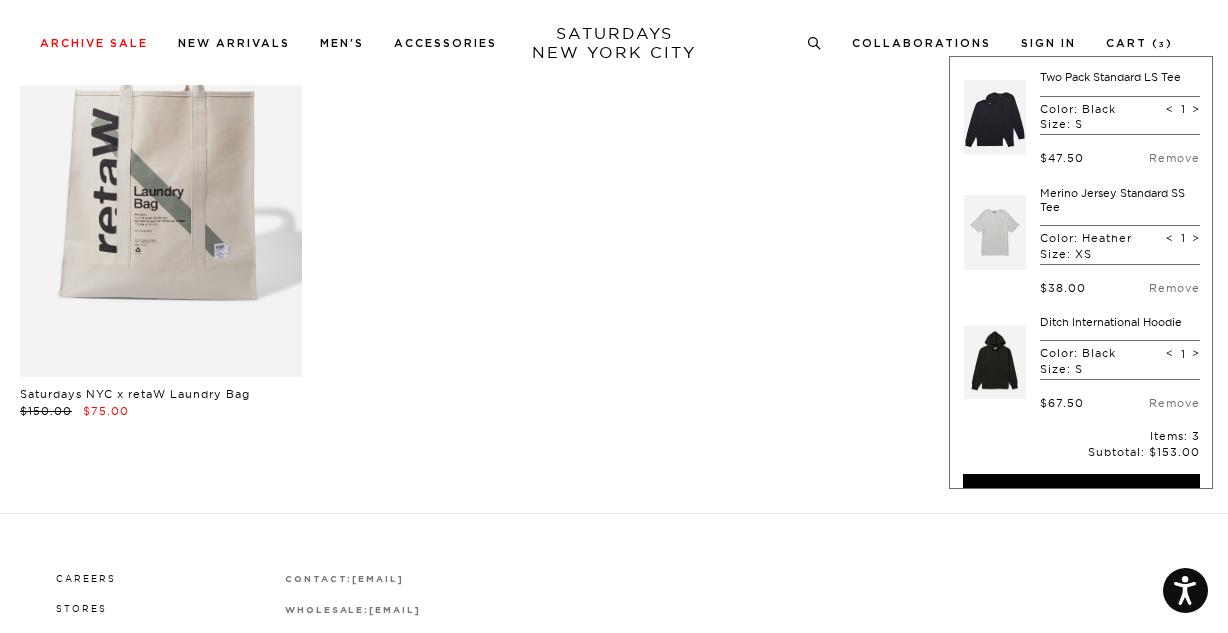 click on "Items: 3" at bounding box center [1081, 436] 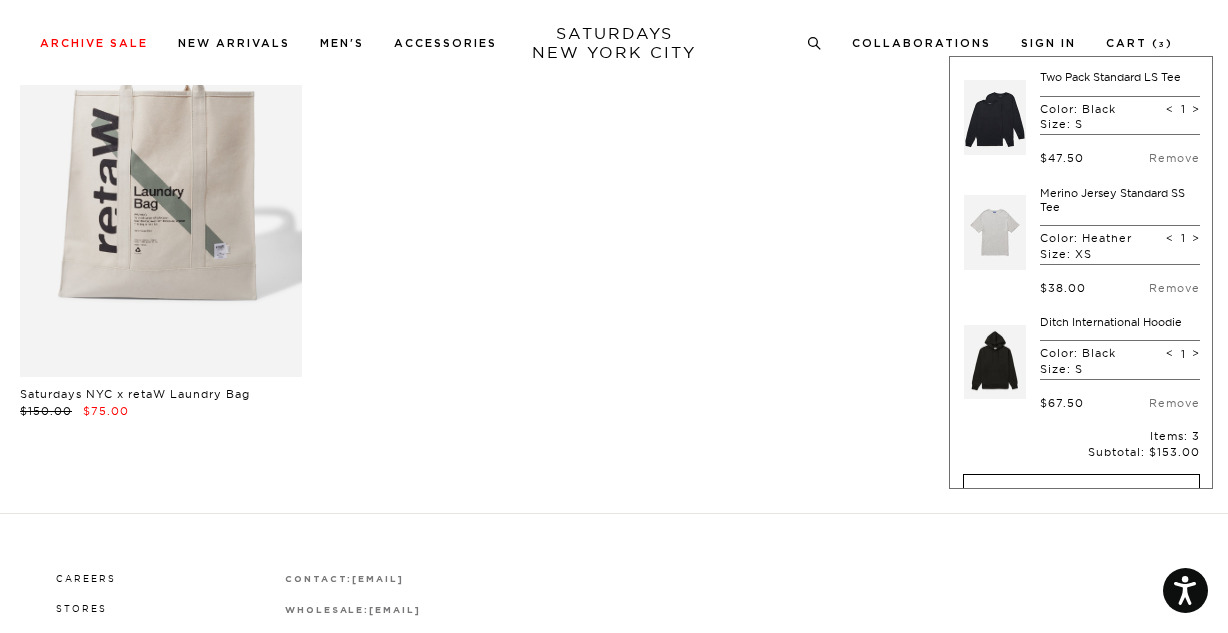 click on "Checkout" at bounding box center [1081, 500] 